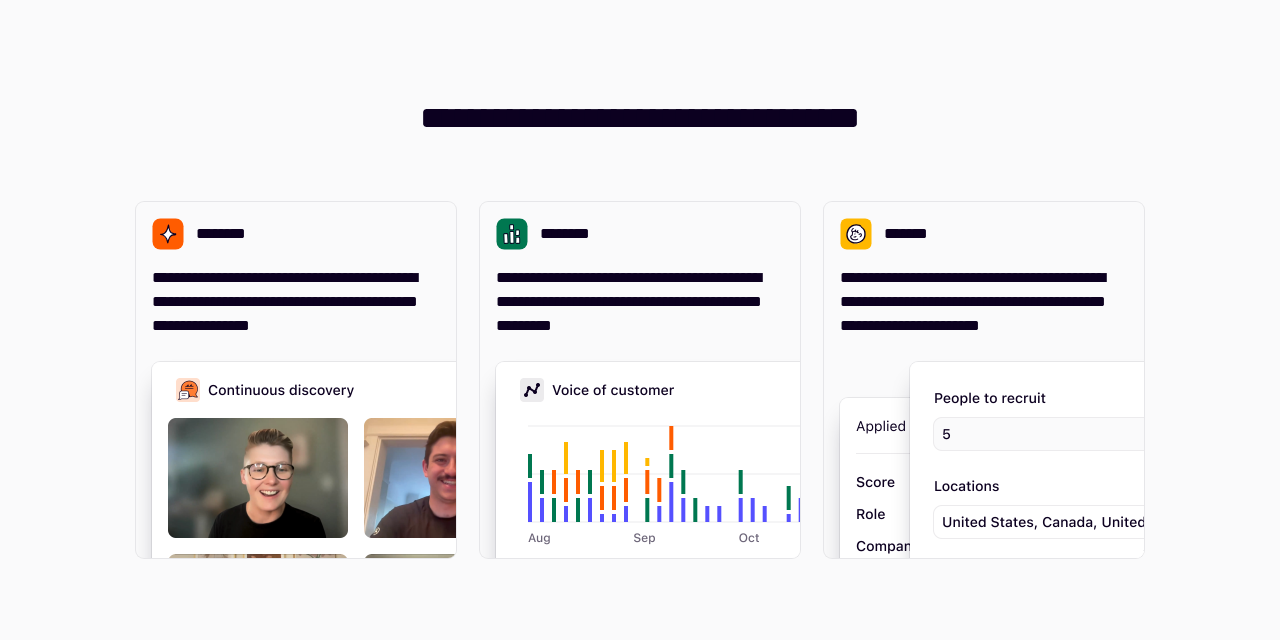scroll, scrollTop: 0, scrollLeft: 0, axis: both 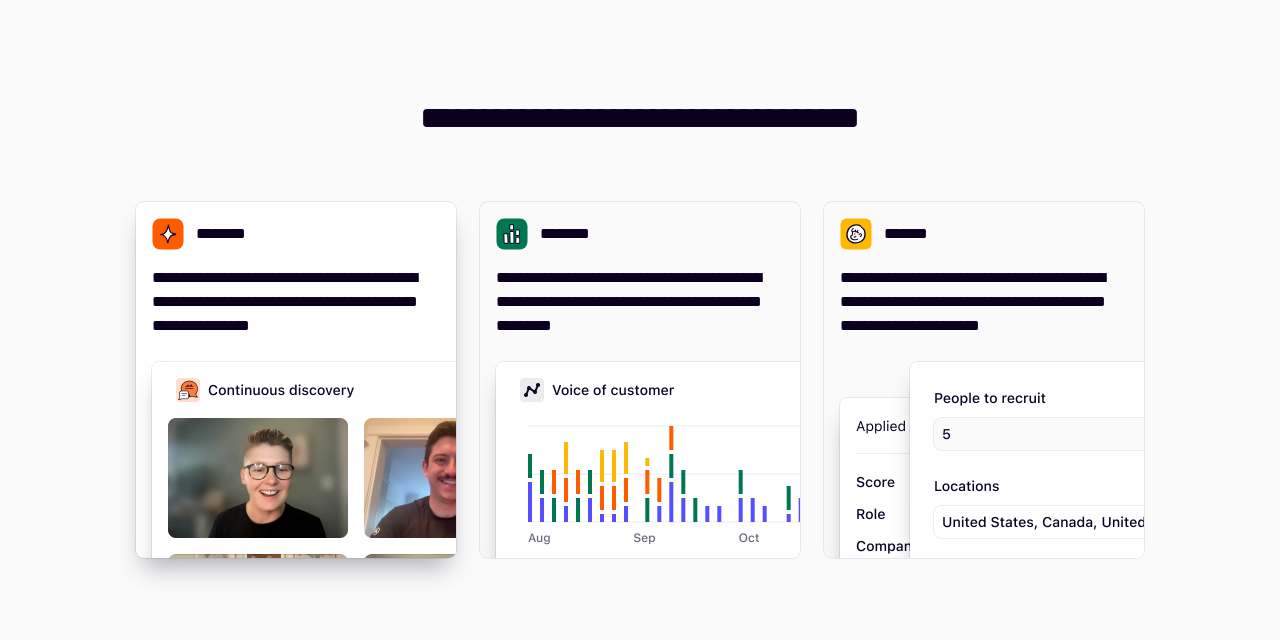 click on "**********" at bounding box center (296, 302) 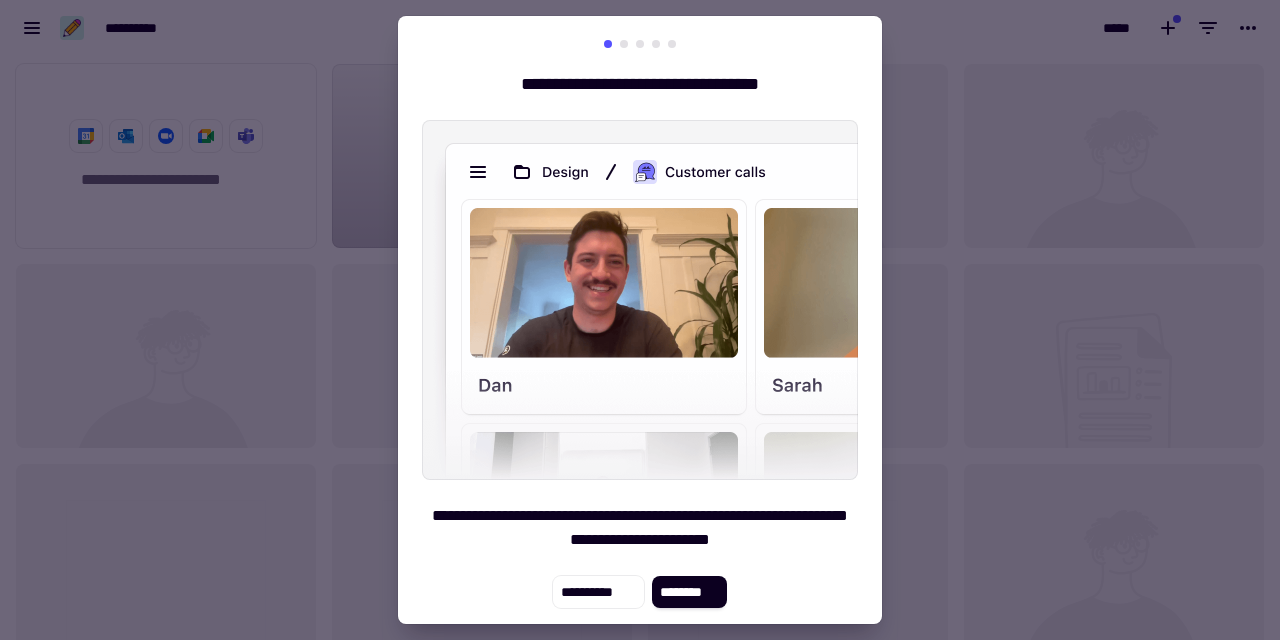 scroll, scrollTop: 1, scrollLeft: 1, axis: both 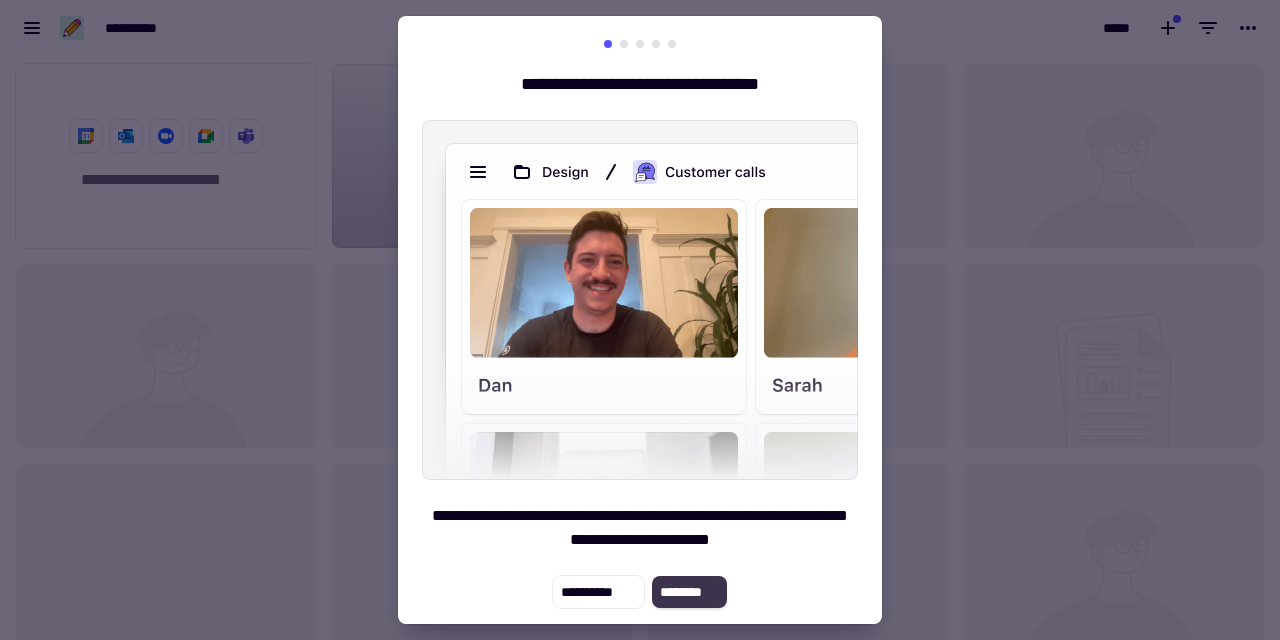 click on "********" 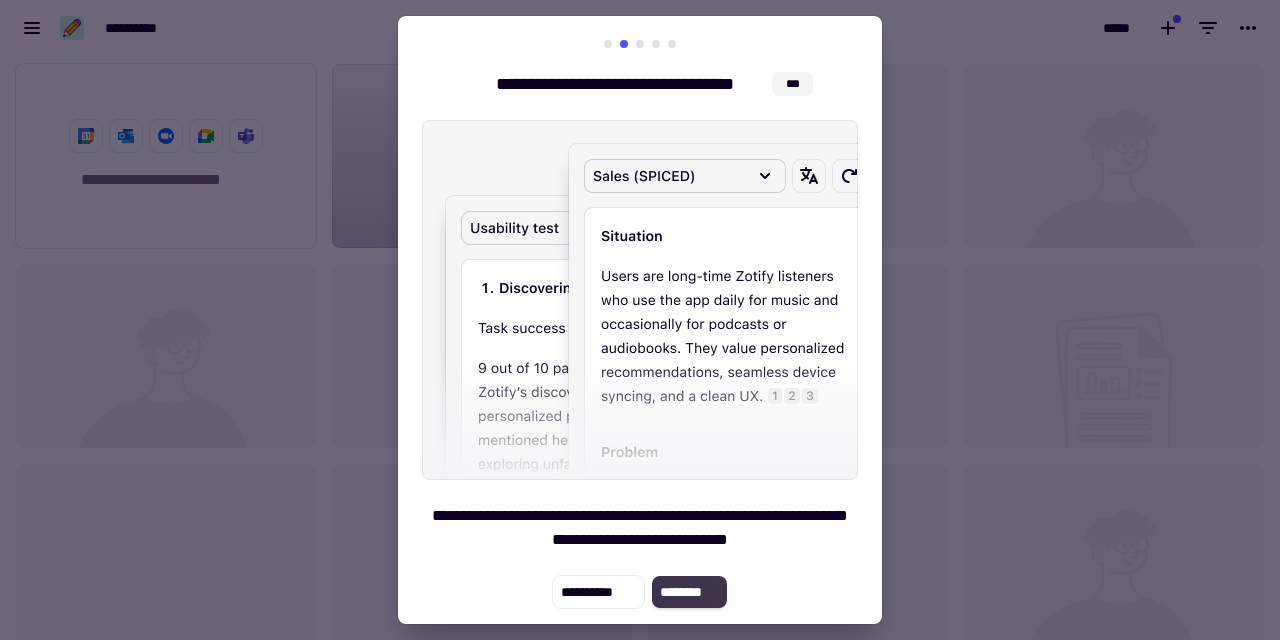 click on "********" 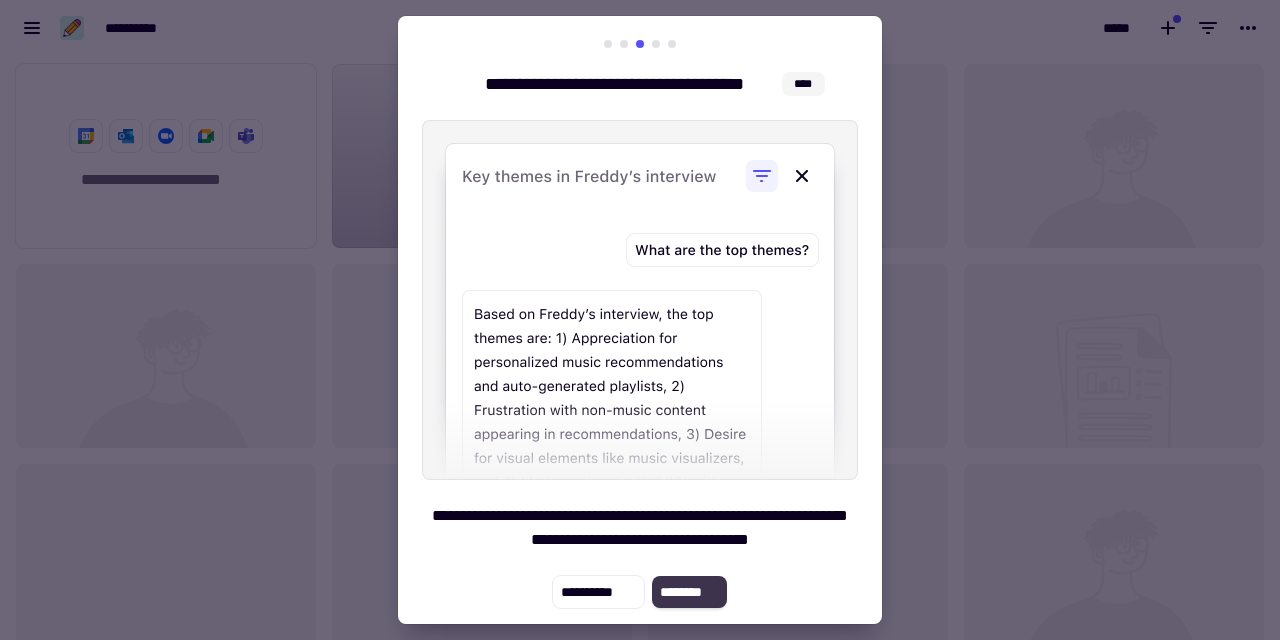click on "********" 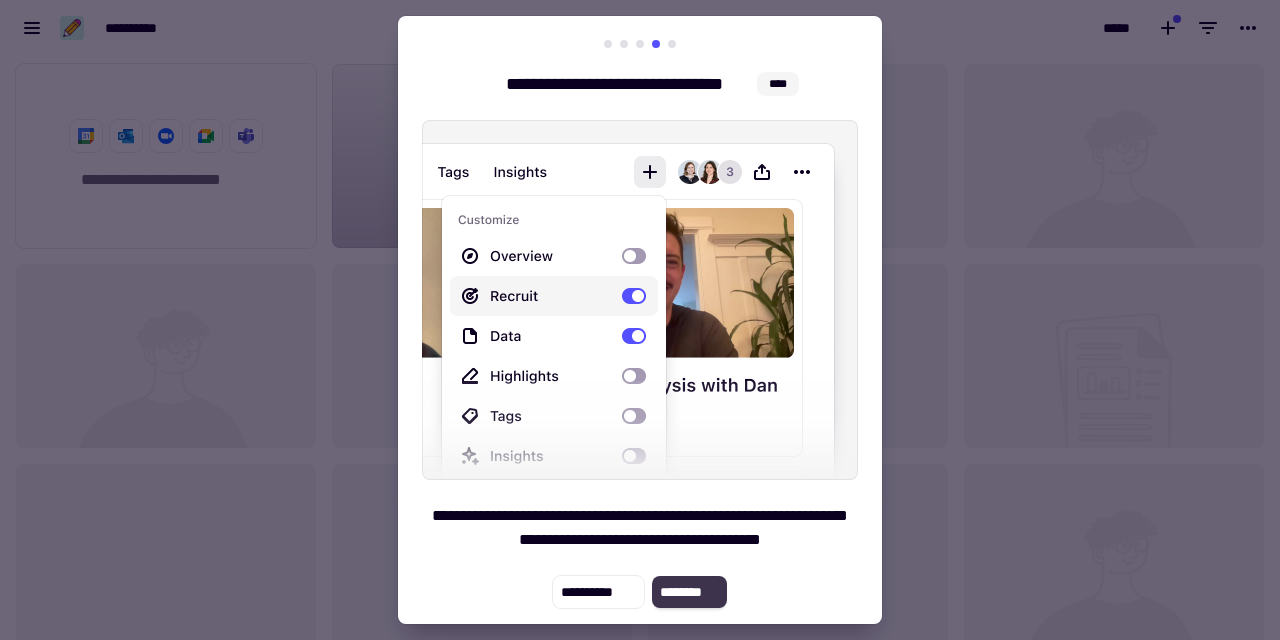 click on "********" 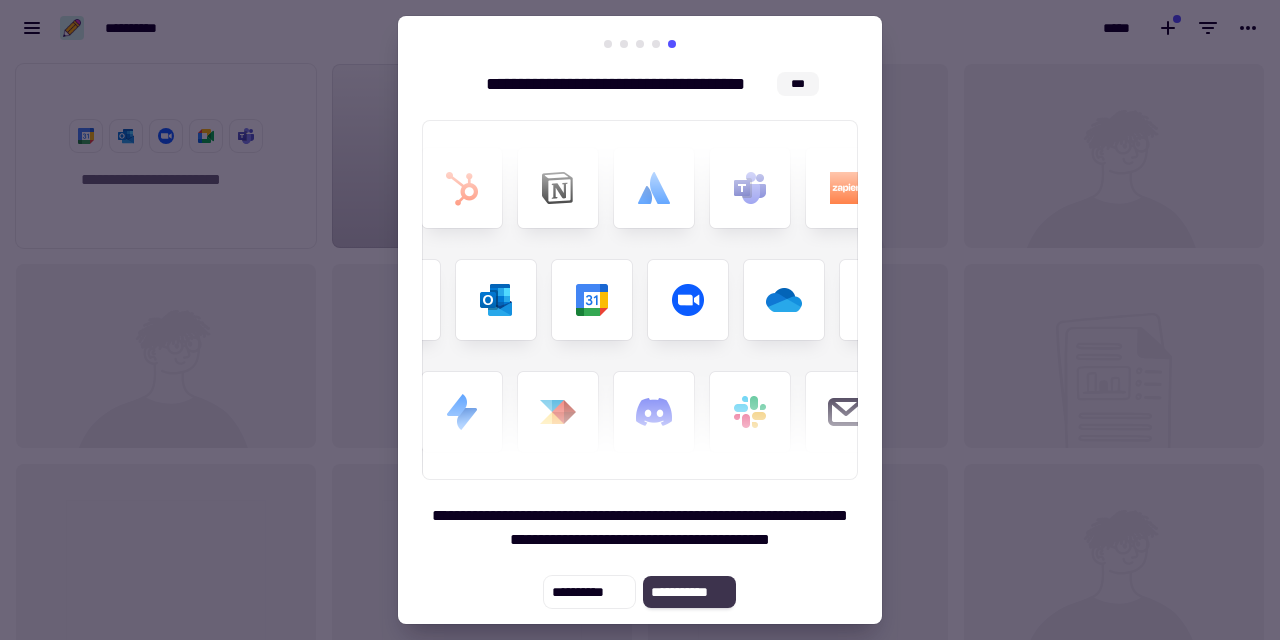 click on "**********" 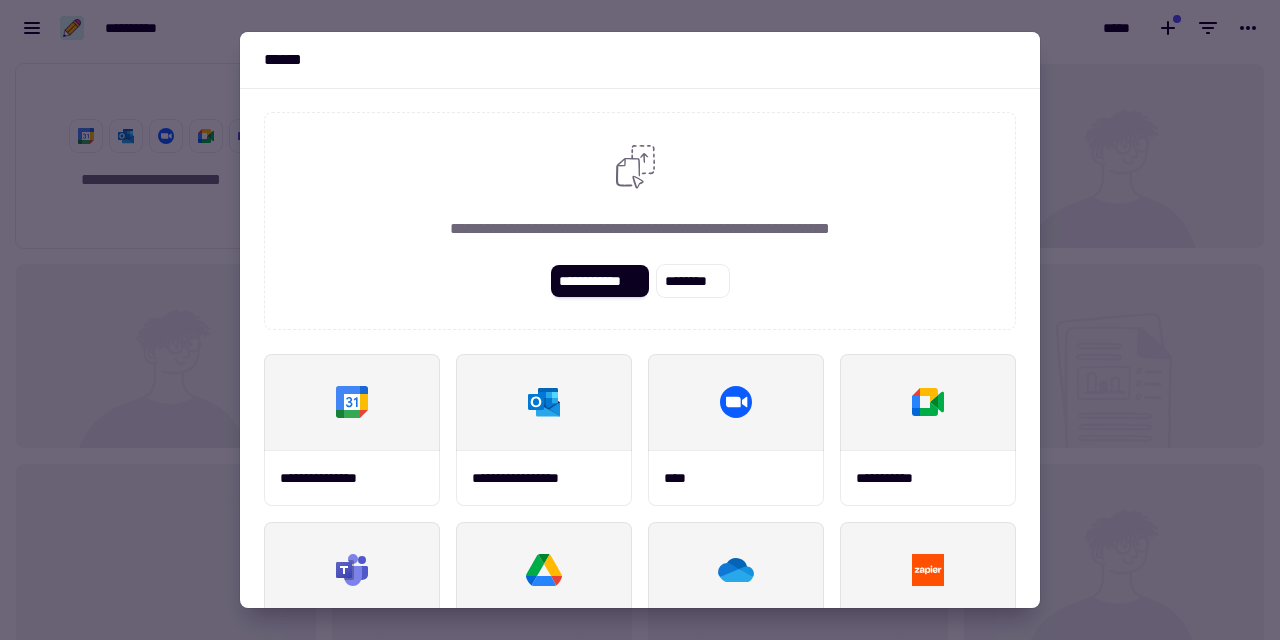 click on "**********" at bounding box center [640, 348] 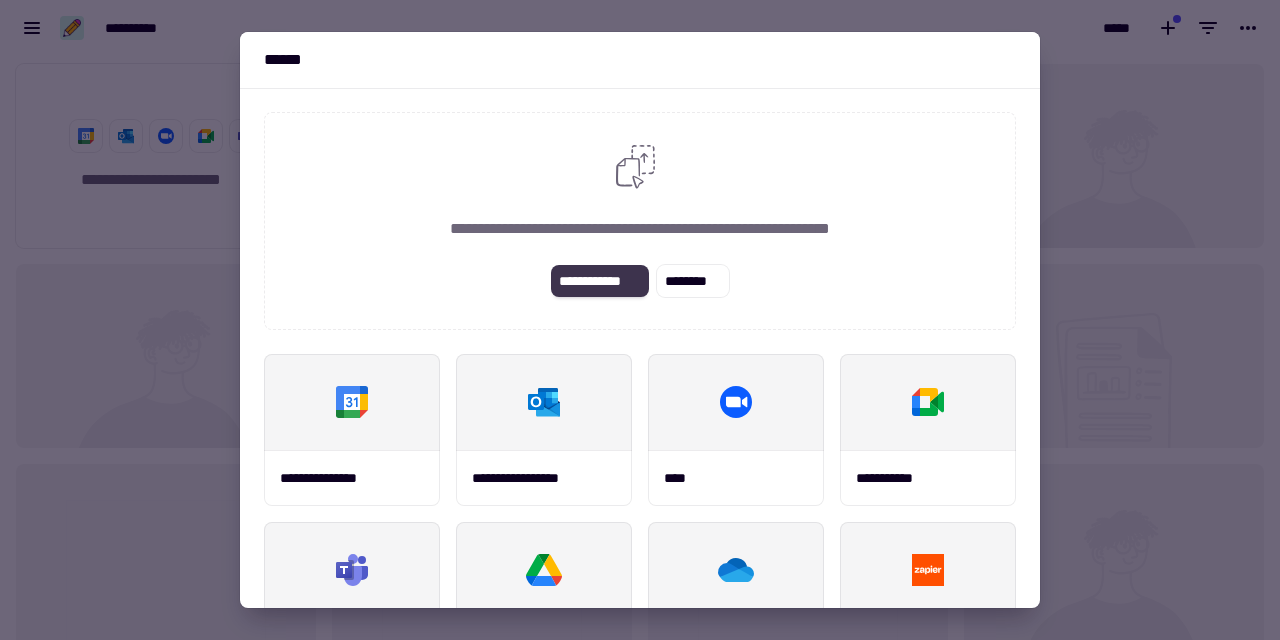 click on "**********" 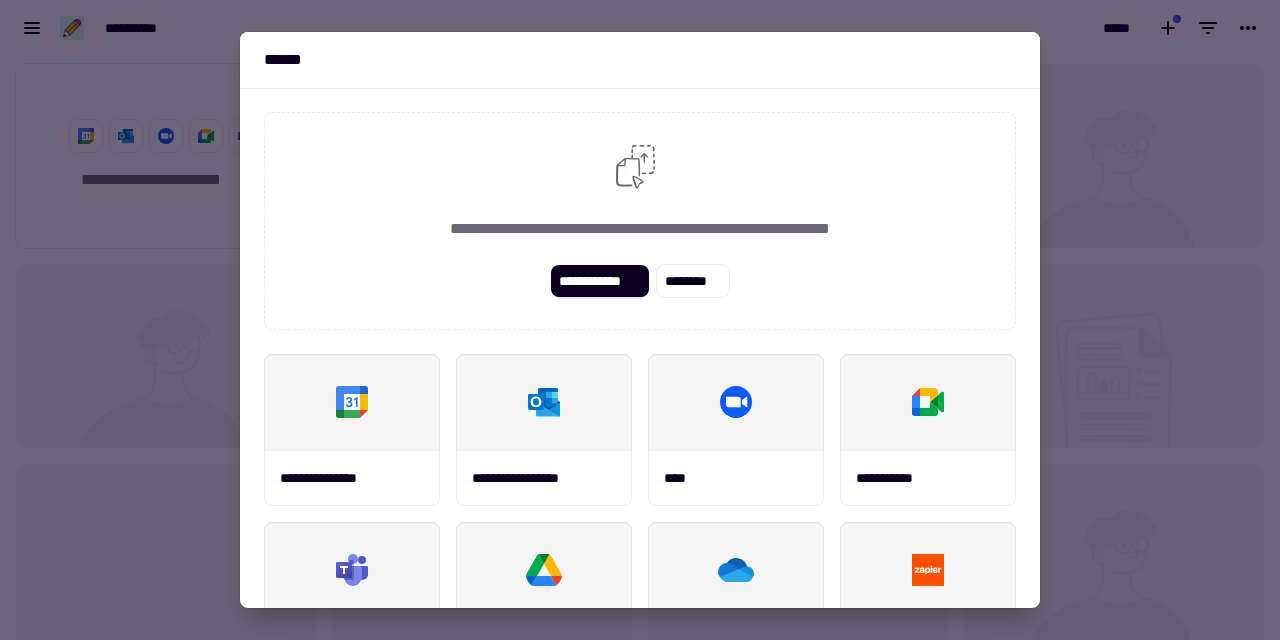 click at bounding box center [640, 320] 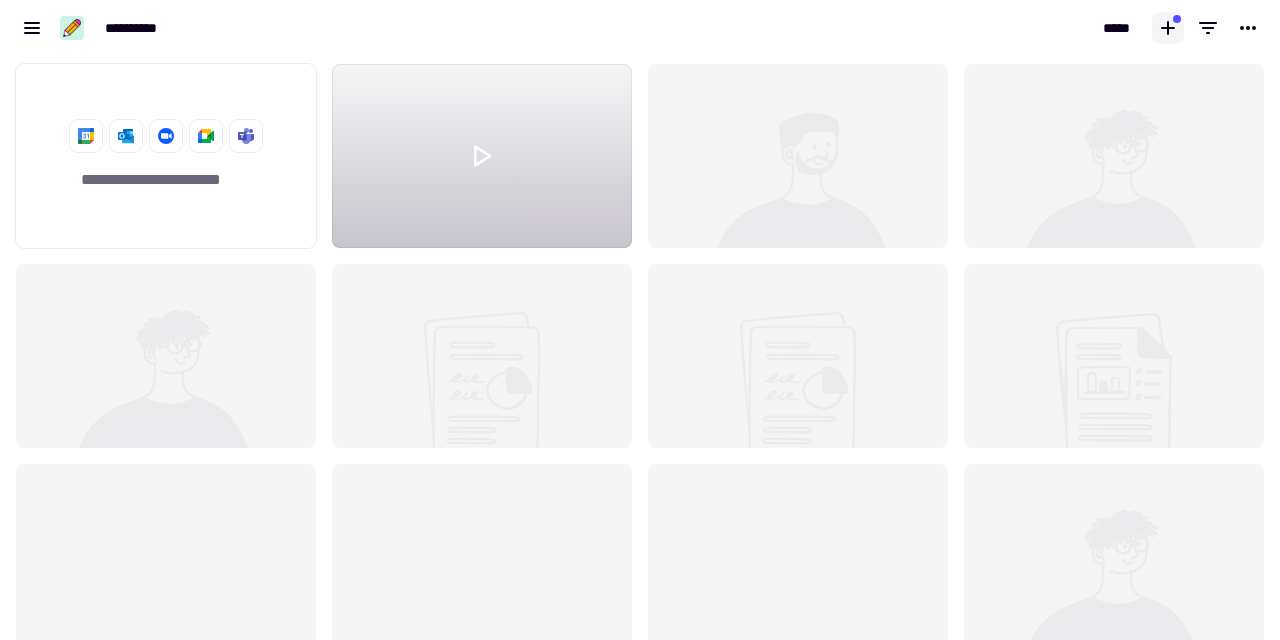 click 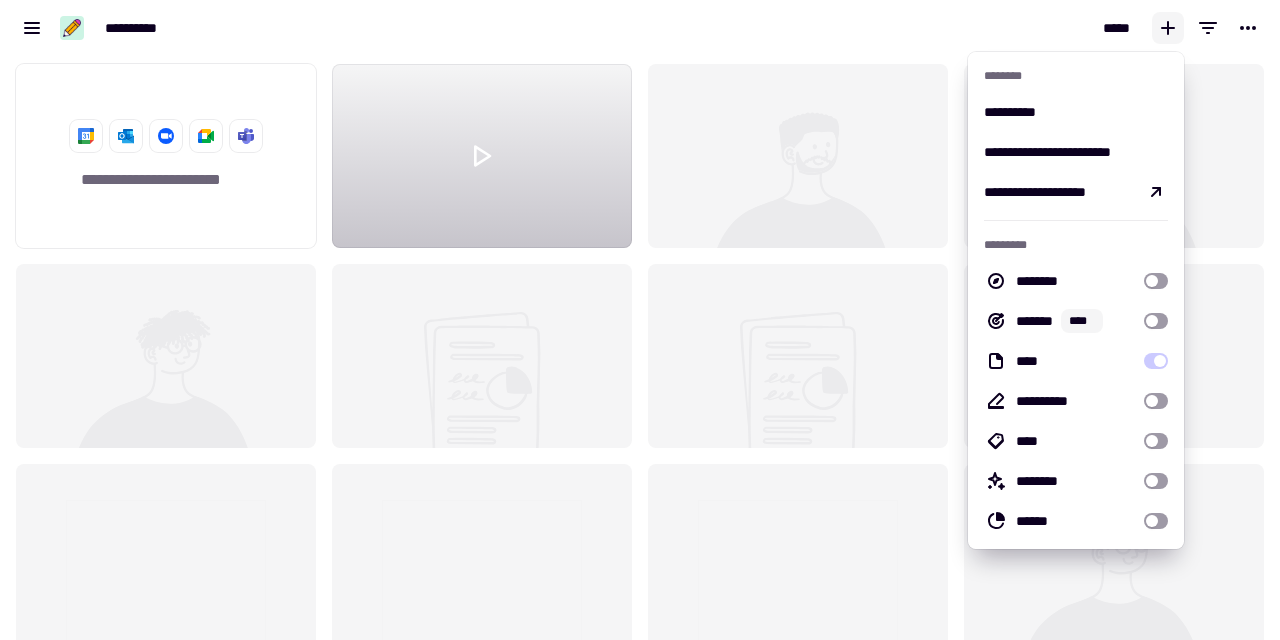 click at bounding box center [32, 28] 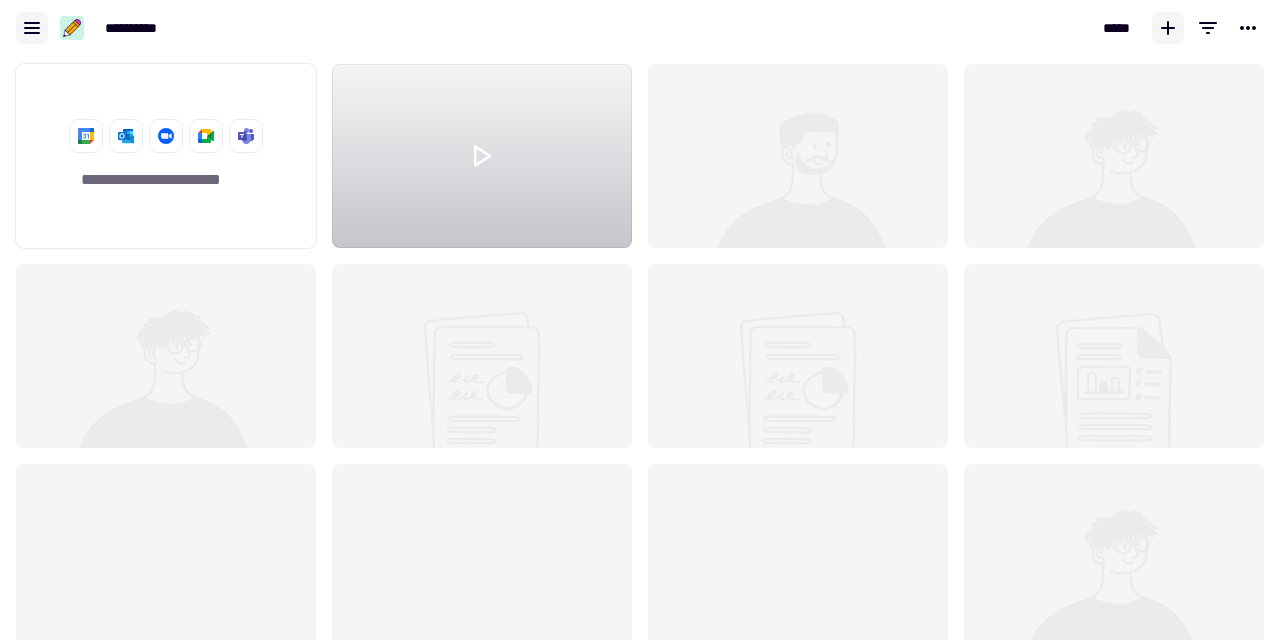 click 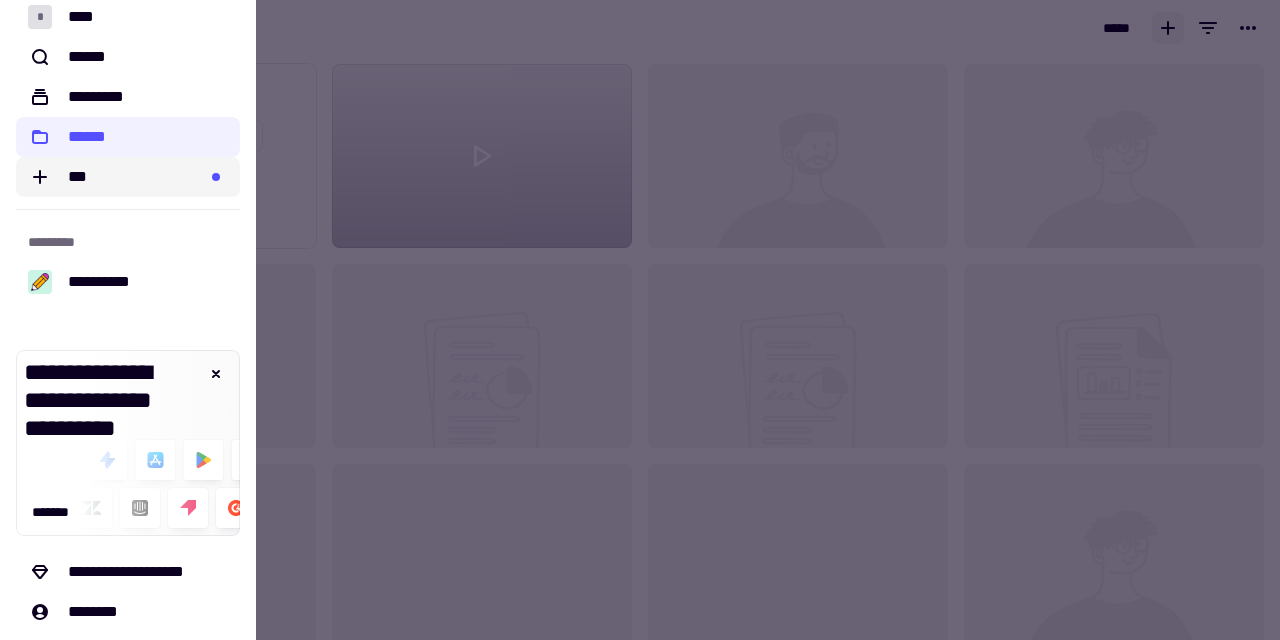 scroll, scrollTop: 35, scrollLeft: 0, axis: vertical 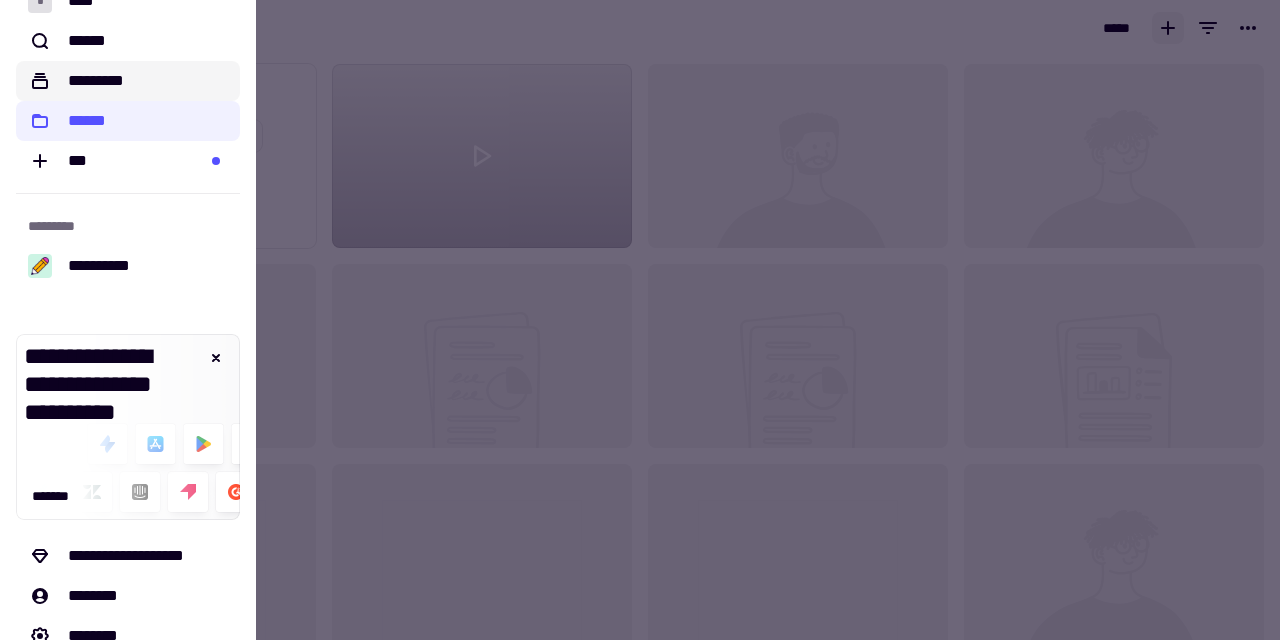 click on "*********" 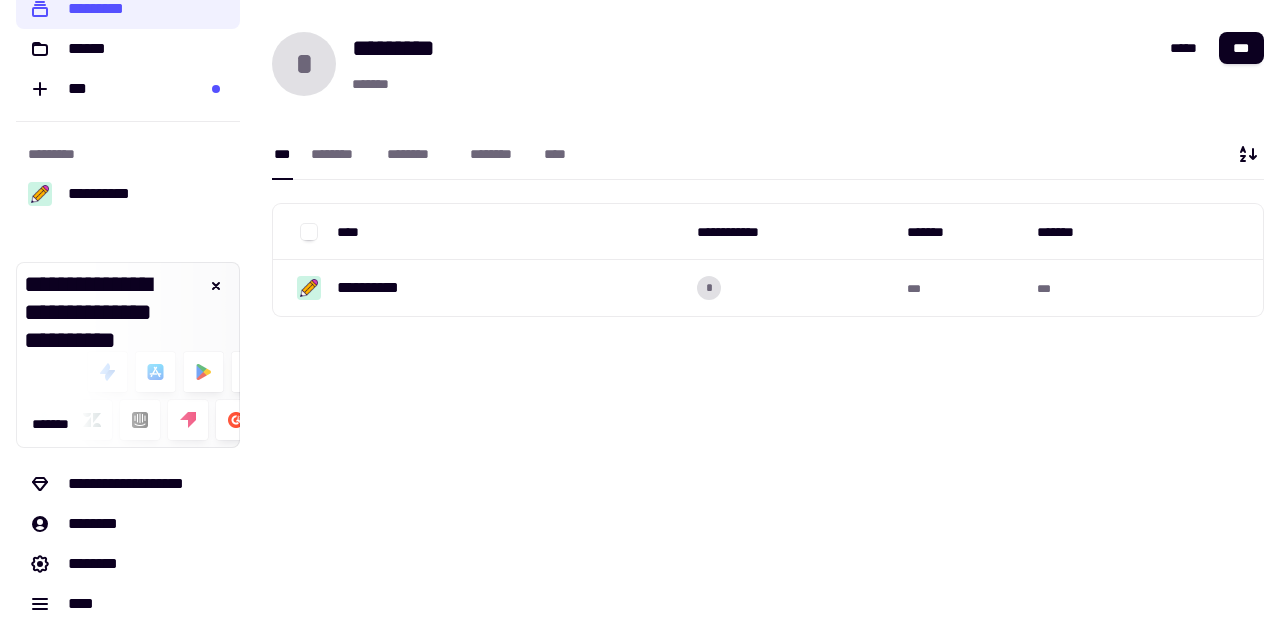 scroll, scrollTop: 107, scrollLeft: 0, axis: vertical 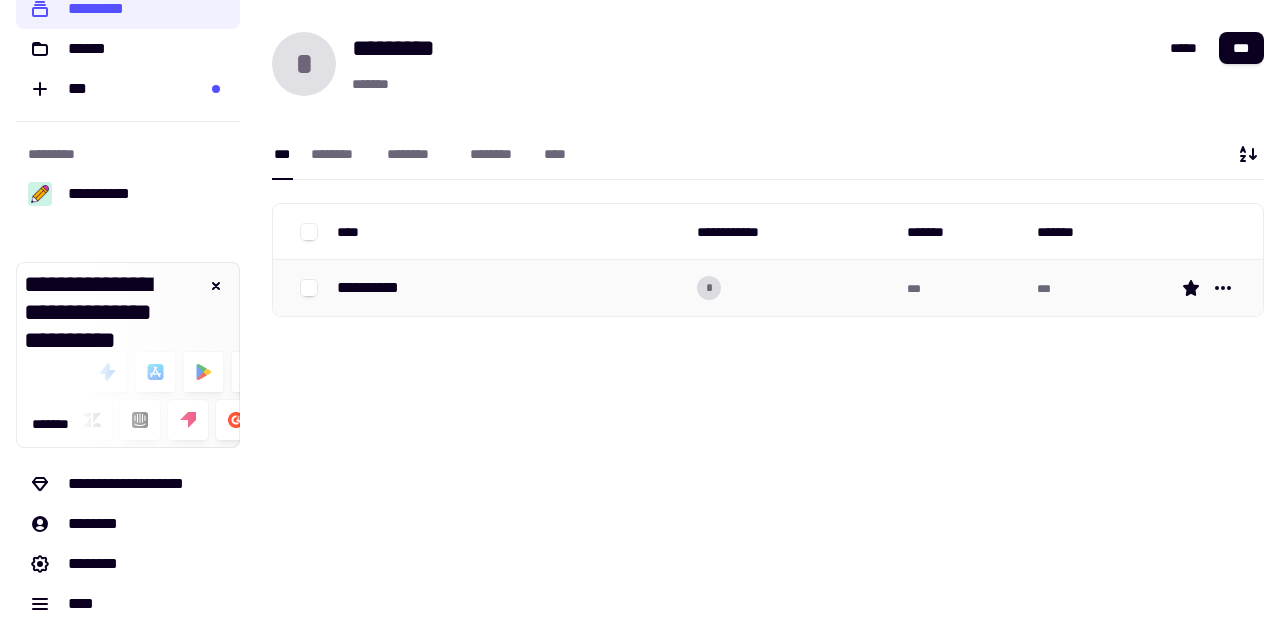 click on "**********" at bounding box center (509, 288) 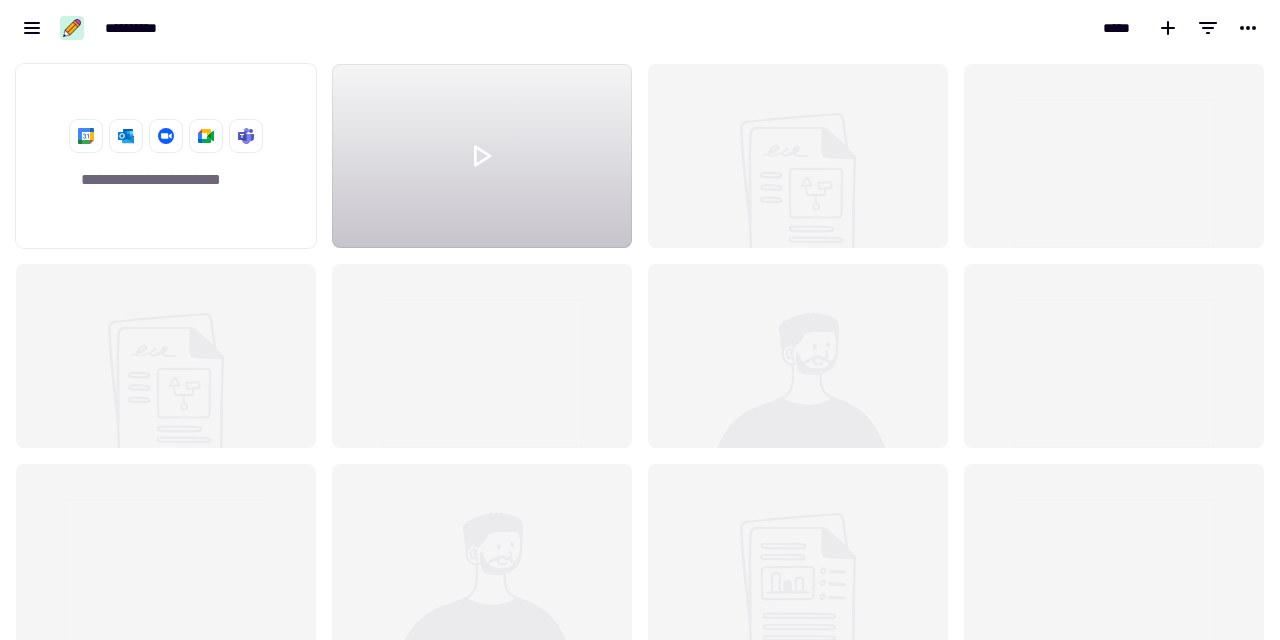 scroll, scrollTop: 1, scrollLeft: 1, axis: both 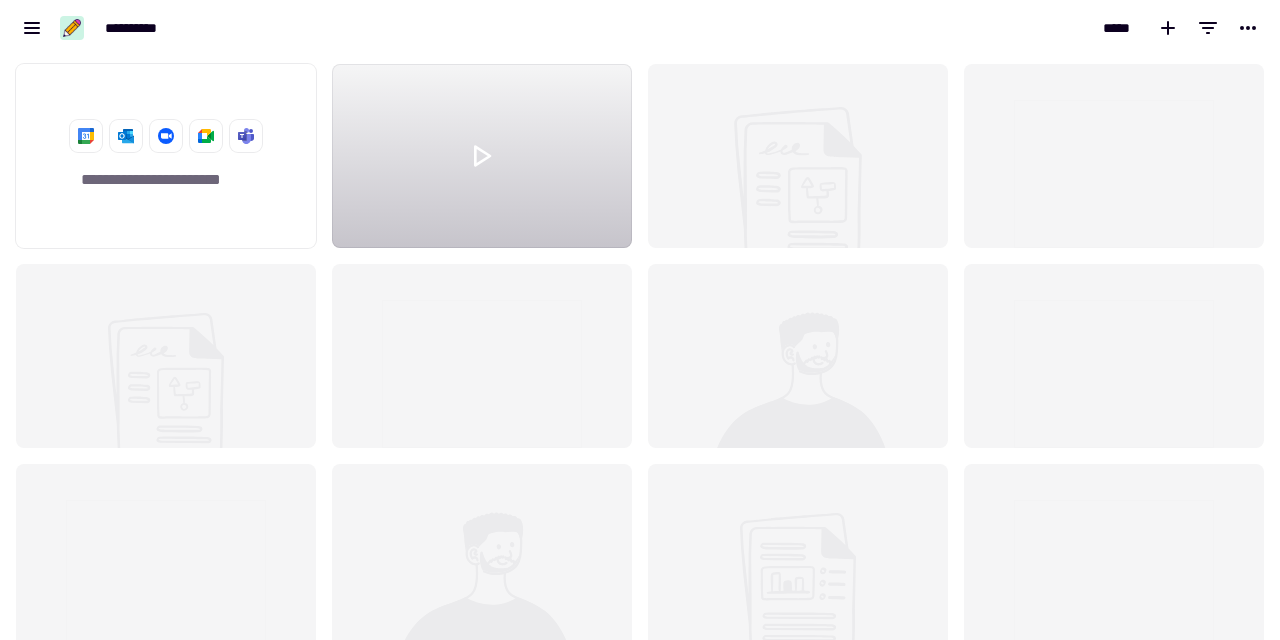 click 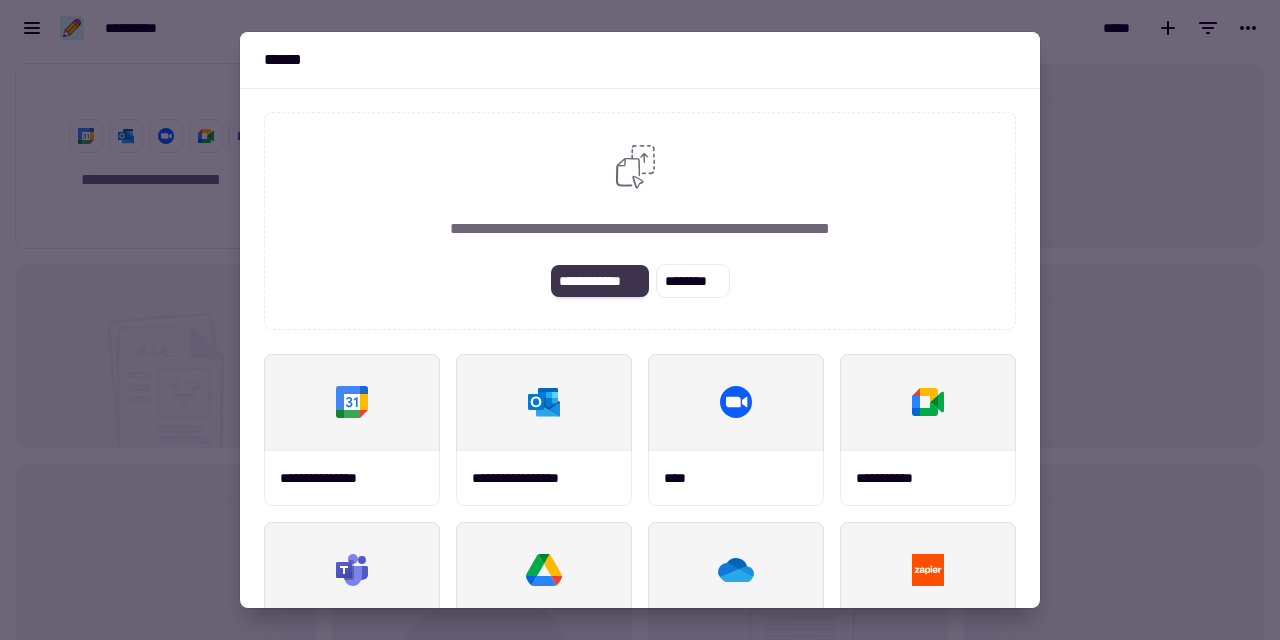scroll, scrollTop: 20, scrollLeft: 0, axis: vertical 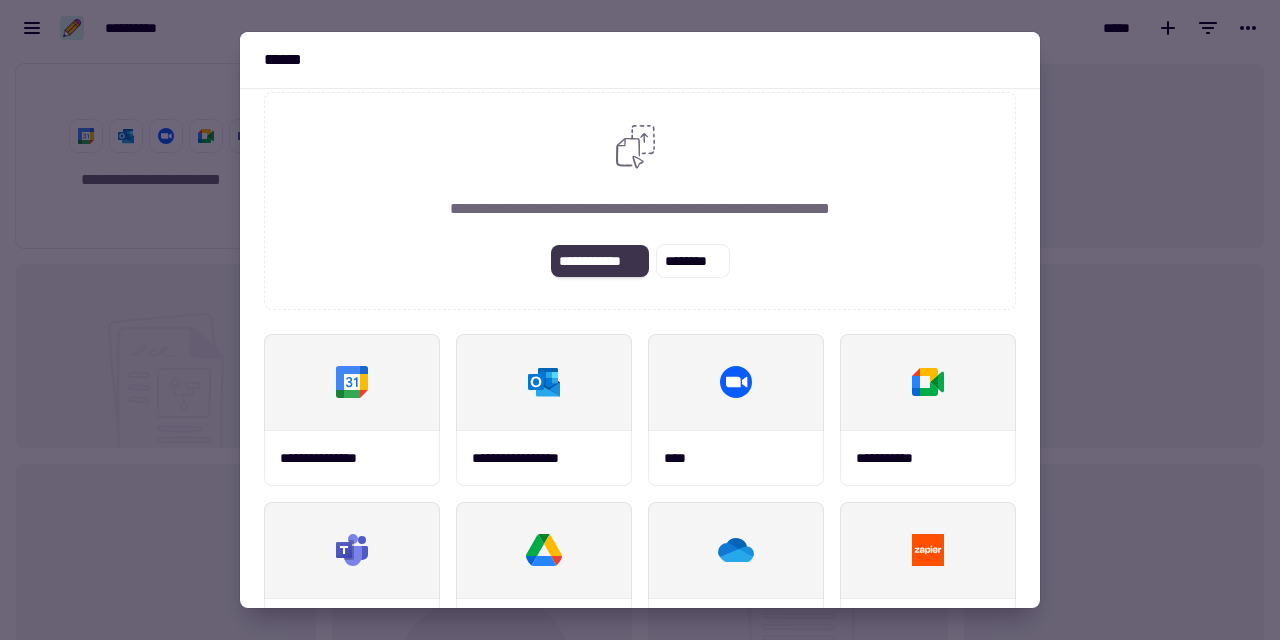 click on "**********" 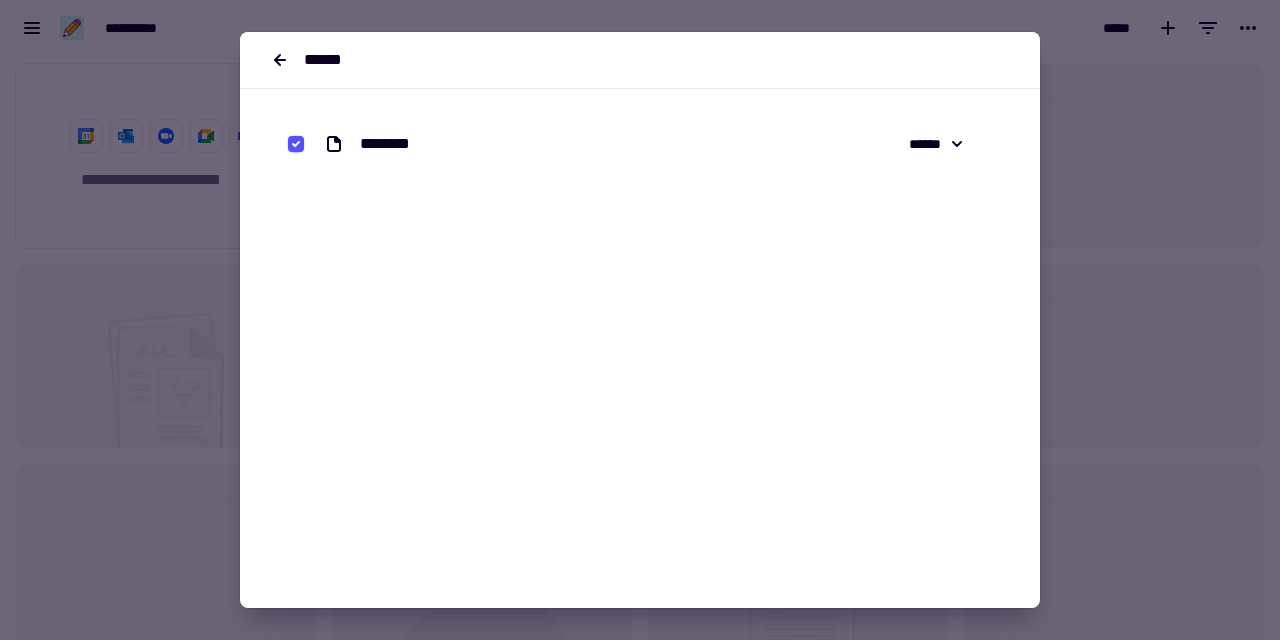 scroll, scrollTop: 0, scrollLeft: 0, axis: both 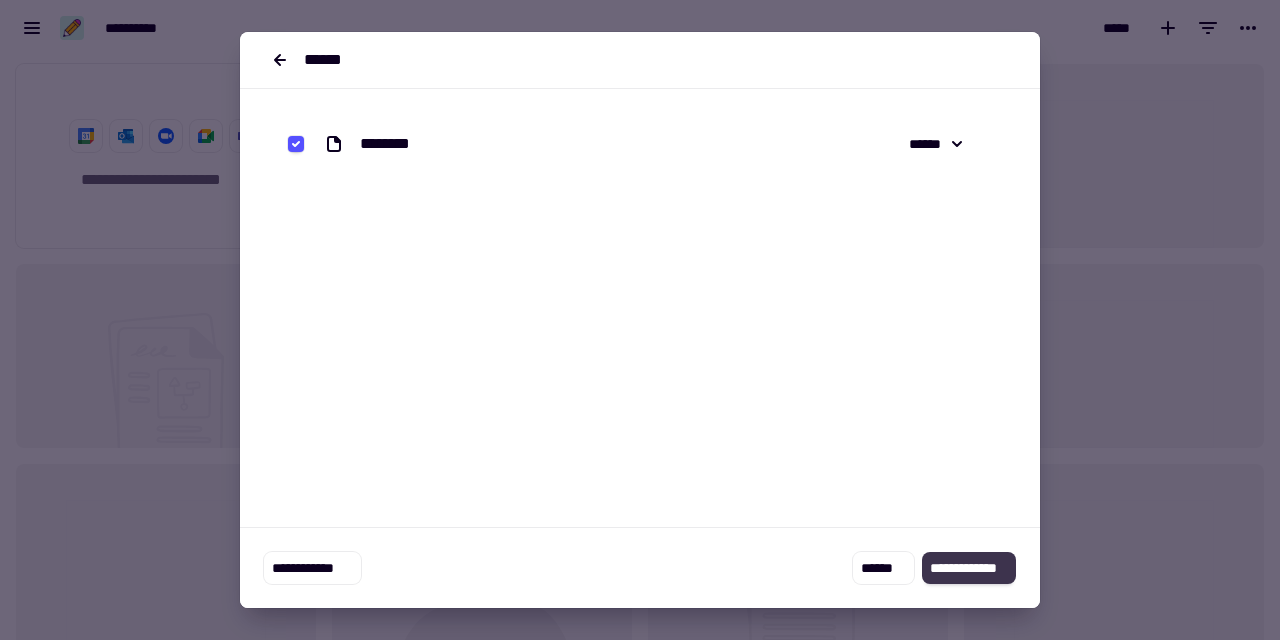click on "**********" 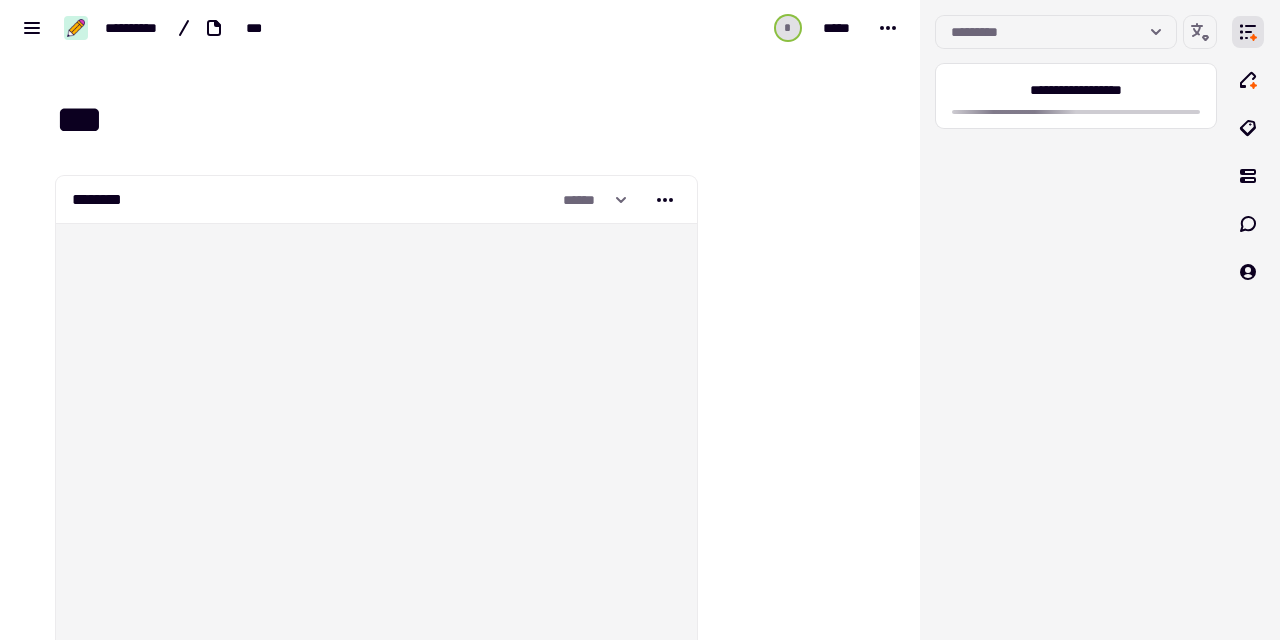 scroll, scrollTop: 0, scrollLeft: 0, axis: both 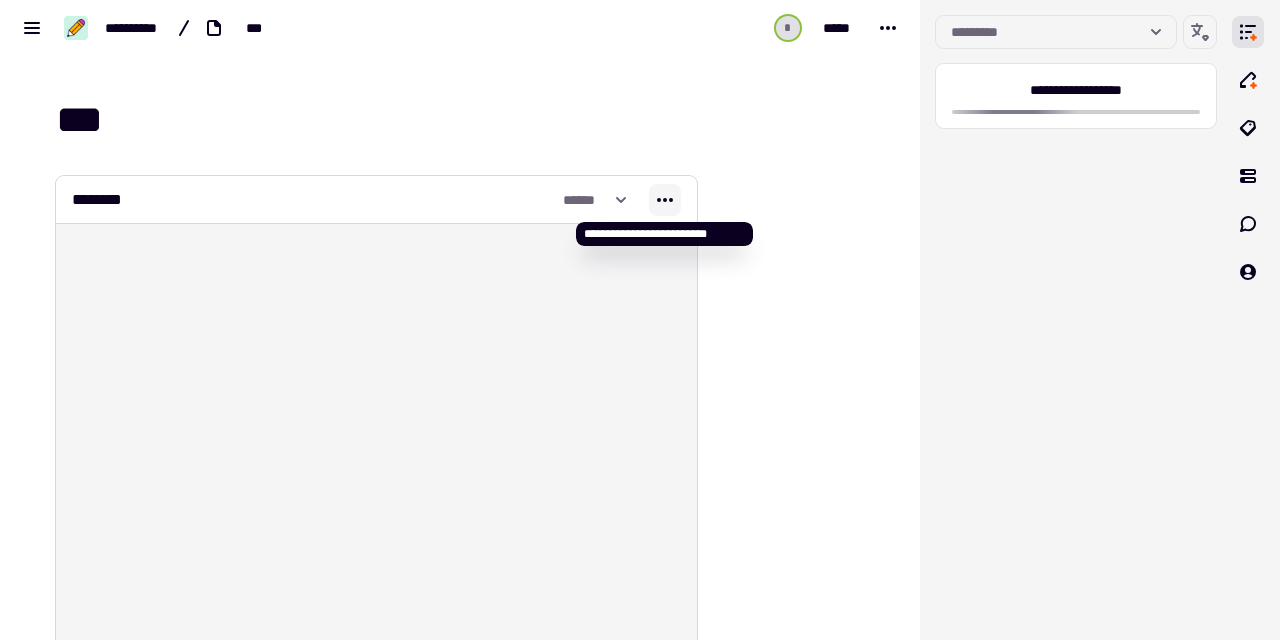 click 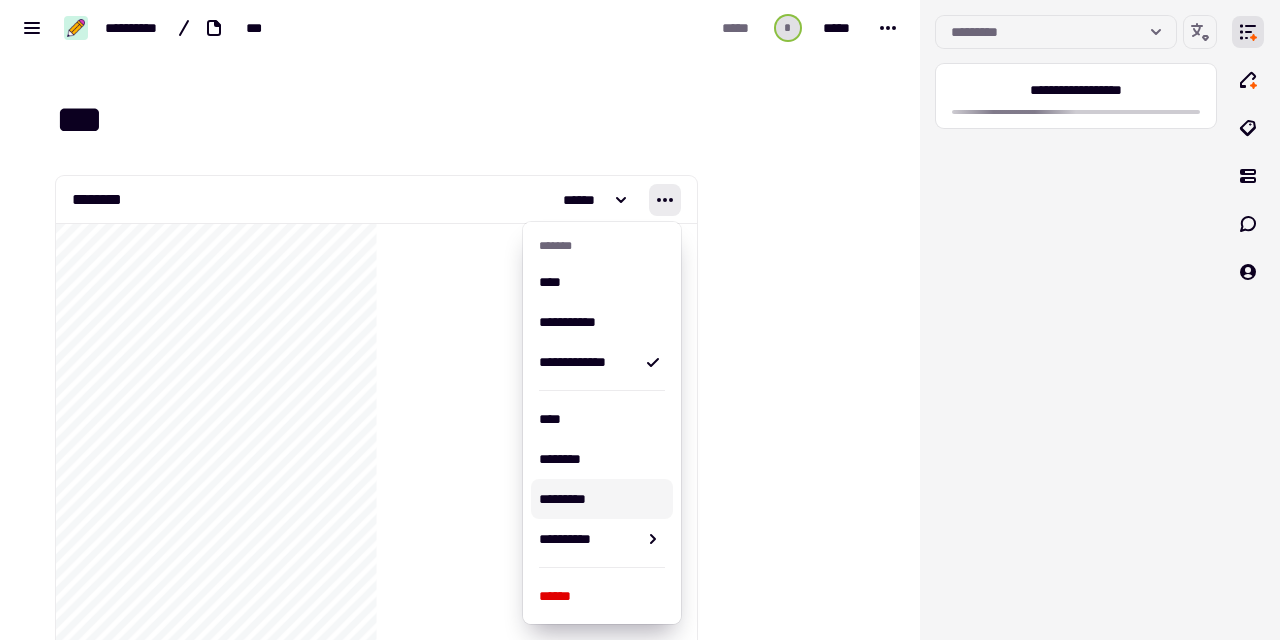 click at bounding box center [794, 5815] 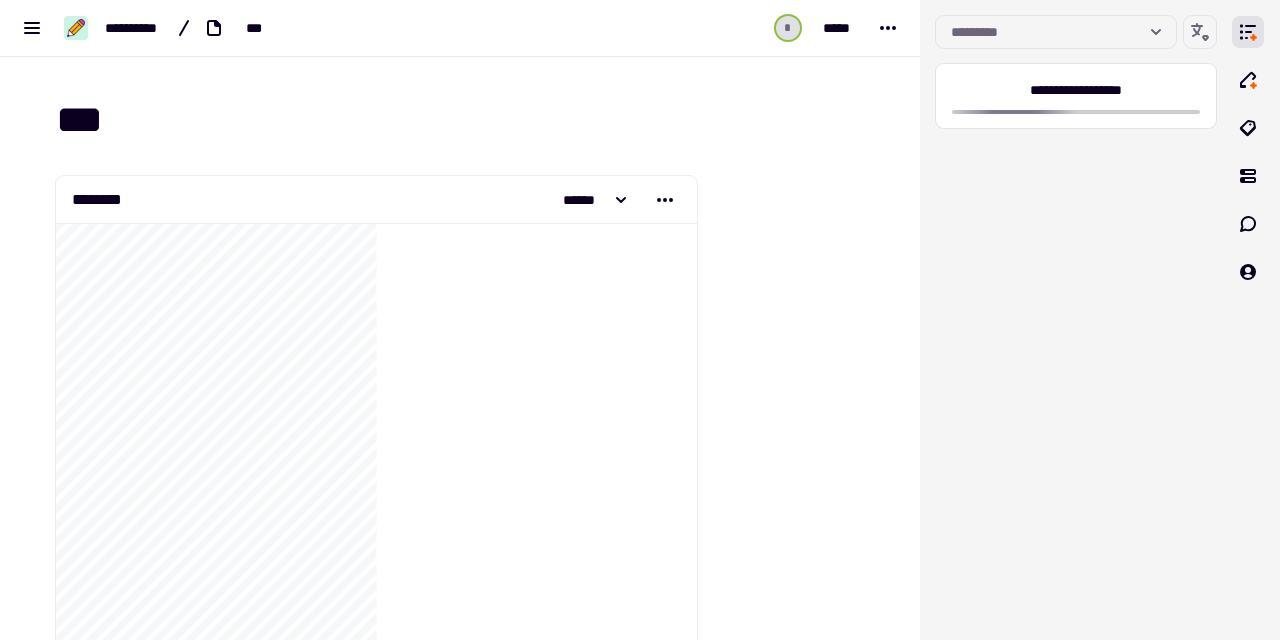 scroll, scrollTop: 416, scrollLeft: 0, axis: vertical 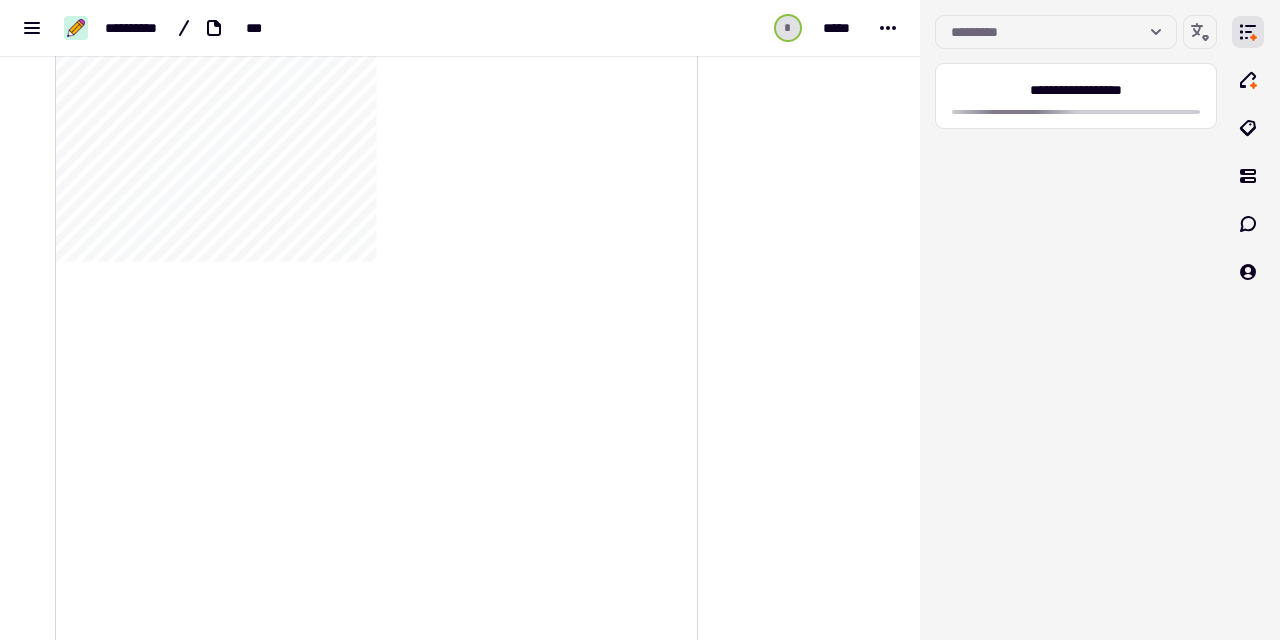 drag, startPoint x: 213, startPoint y: 213, endPoint x: 271, endPoint y: 219, distance: 58.30952 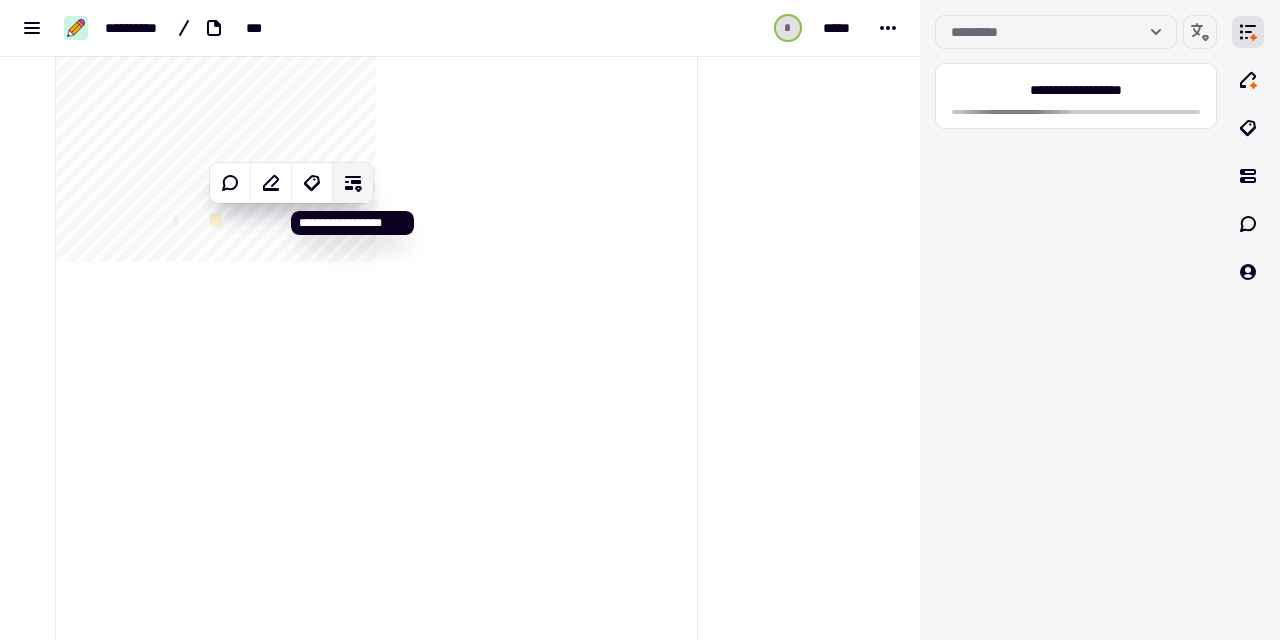 click 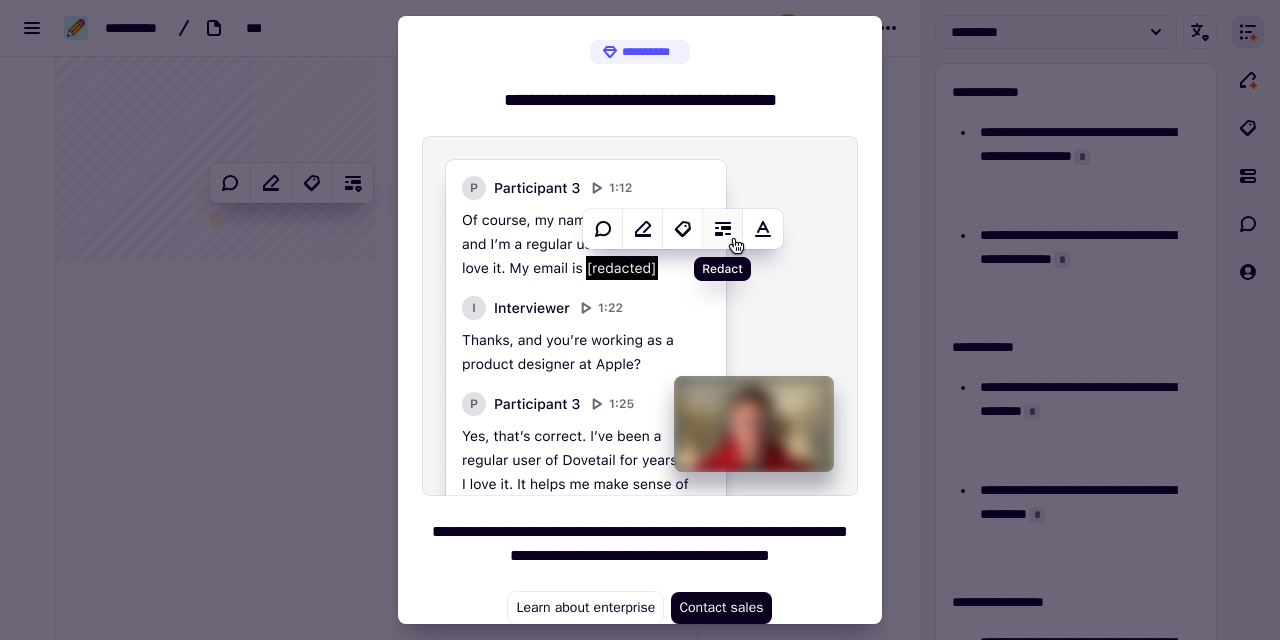 click at bounding box center (640, 320) 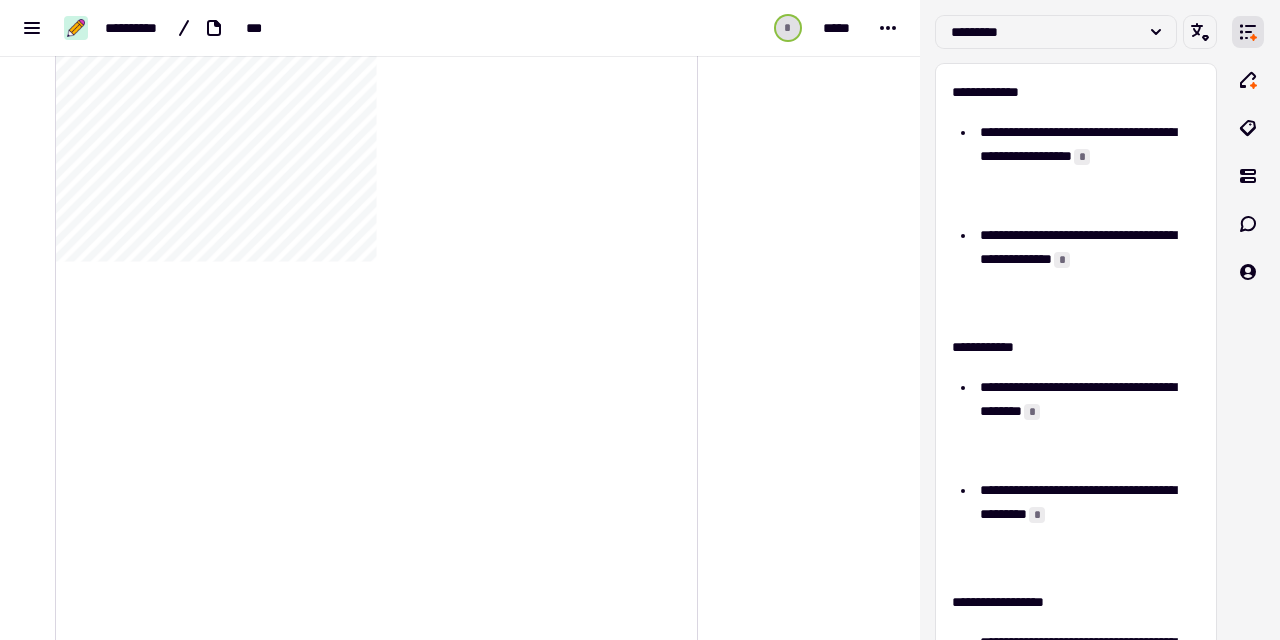 drag, startPoint x: 337, startPoint y: 236, endPoint x: 408, endPoint y: 241, distance: 71.17584 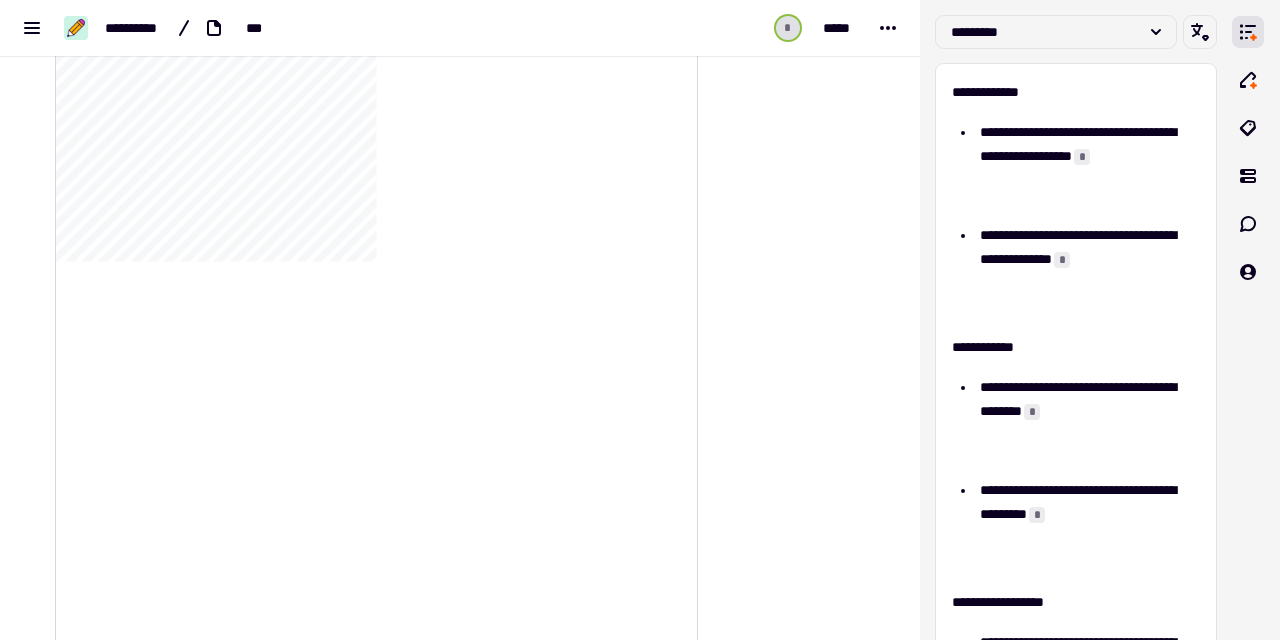 click on "**********" 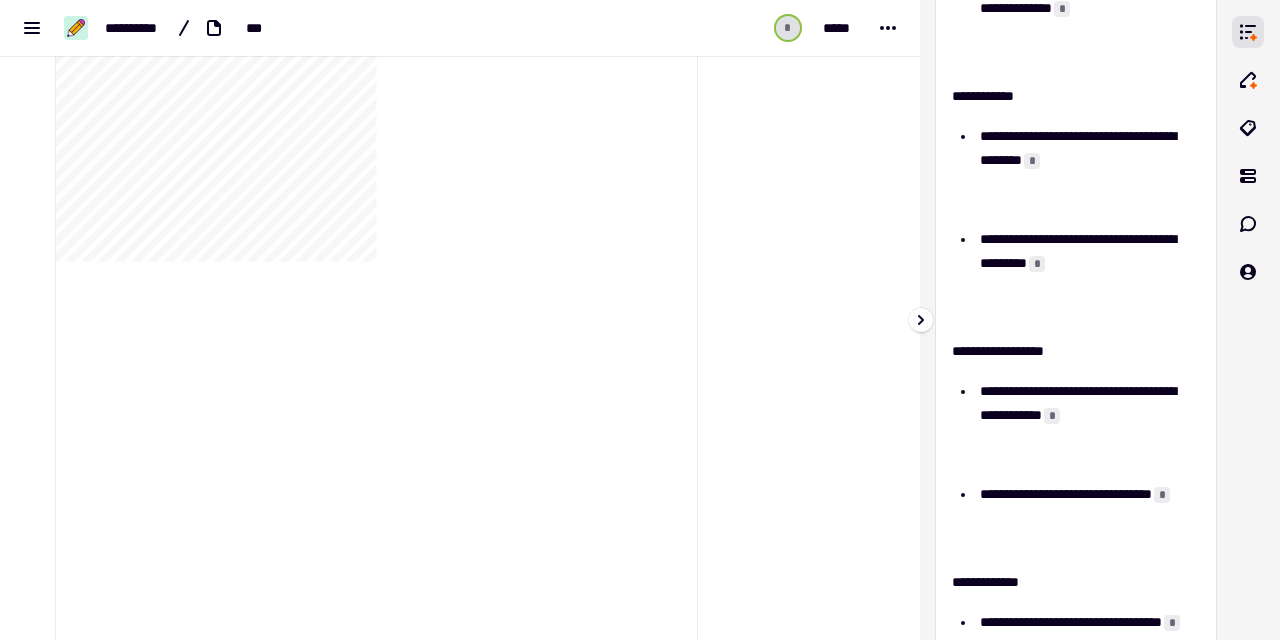 scroll, scrollTop: 253, scrollLeft: 0, axis: vertical 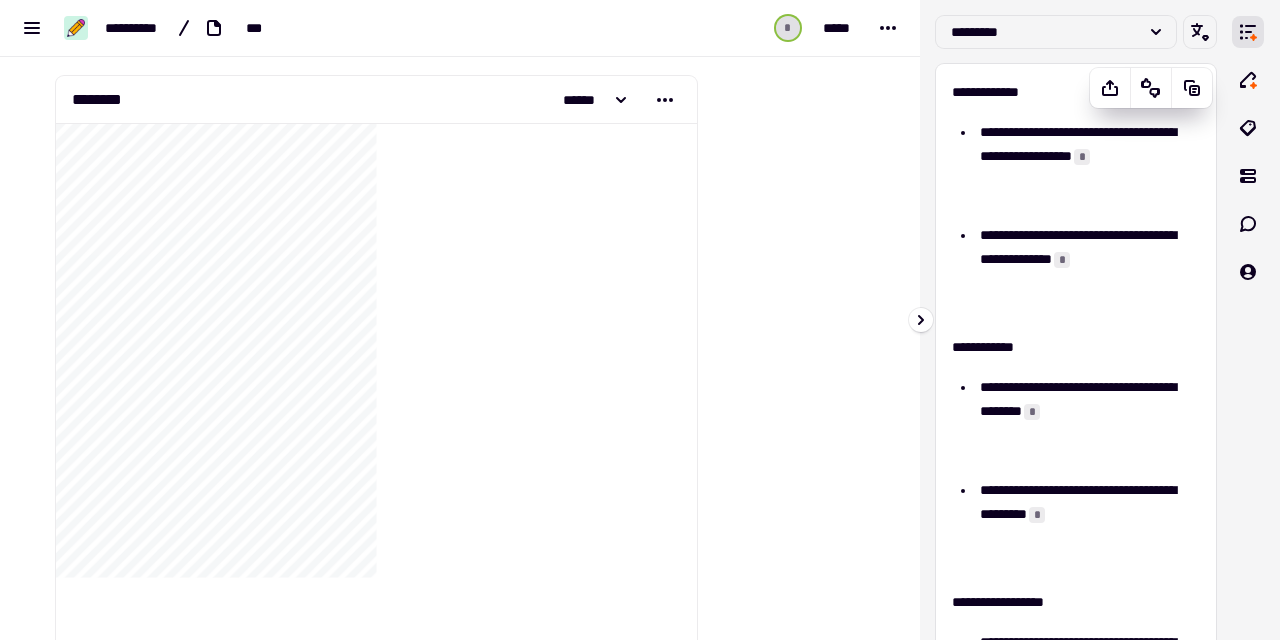 click on "**********" at bounding box center [1076, 347] 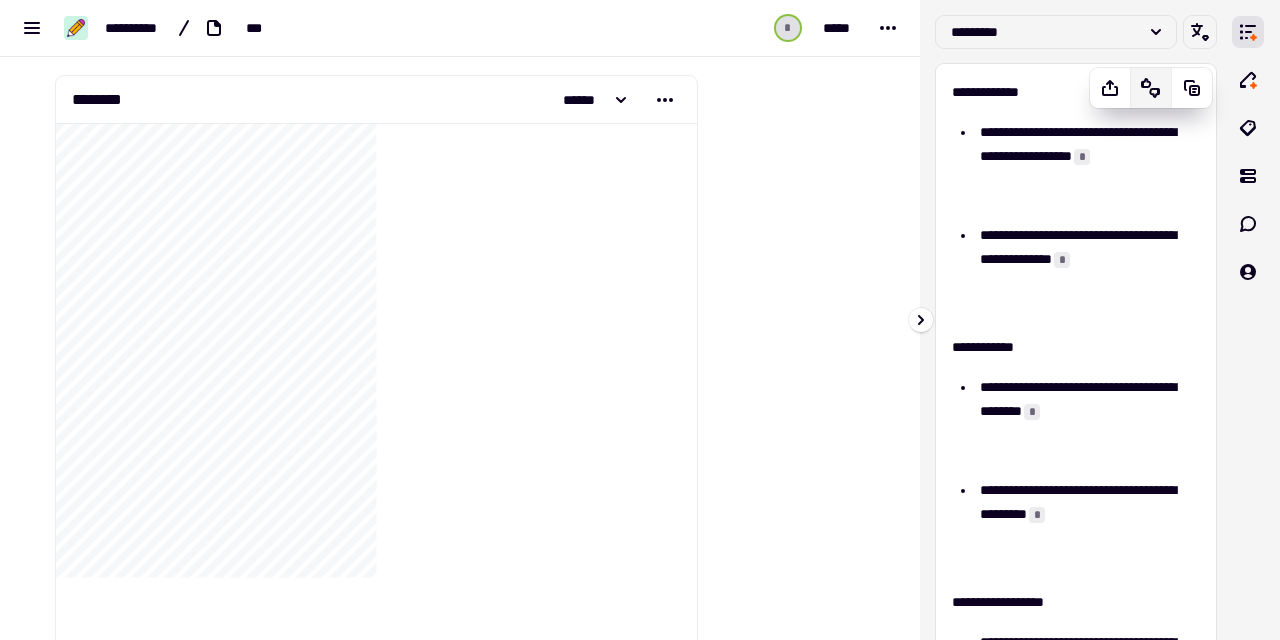 scroll, scrollTop: 0, scrollLeft: 0, axis: both 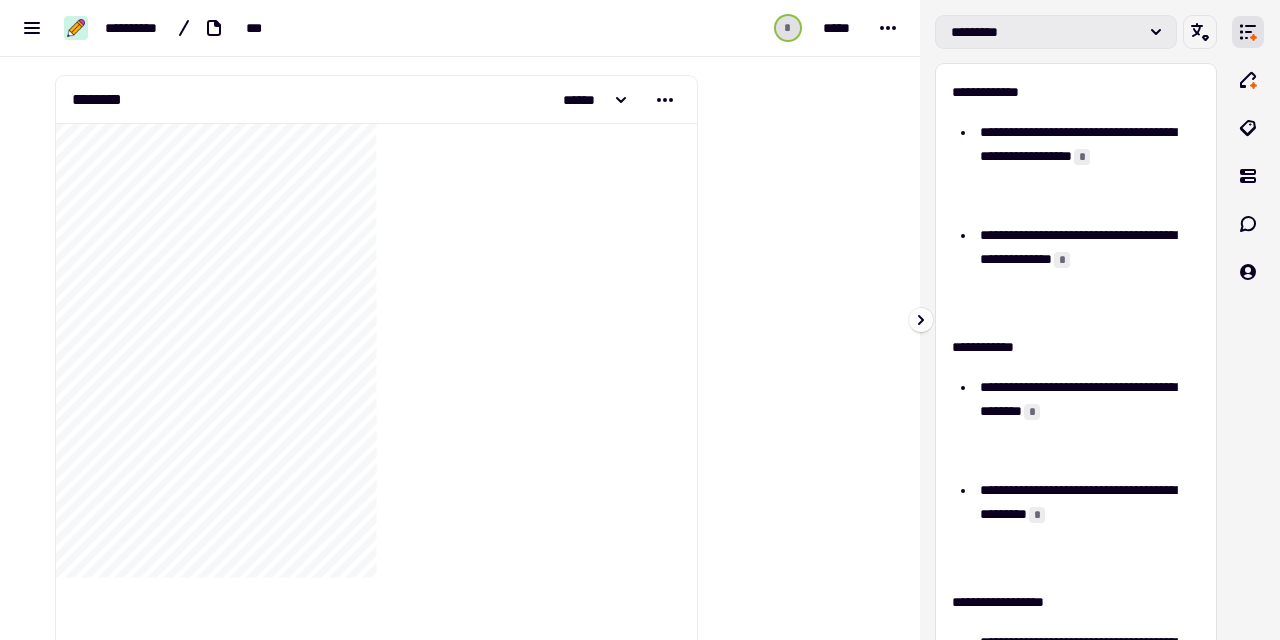 click 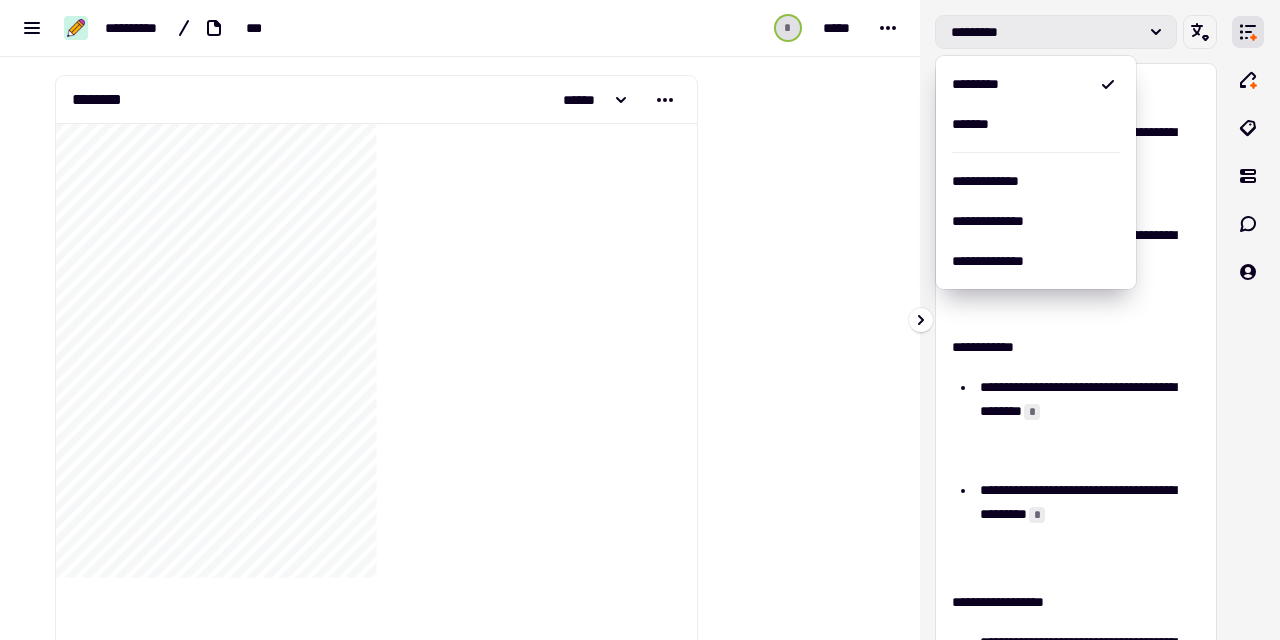 click 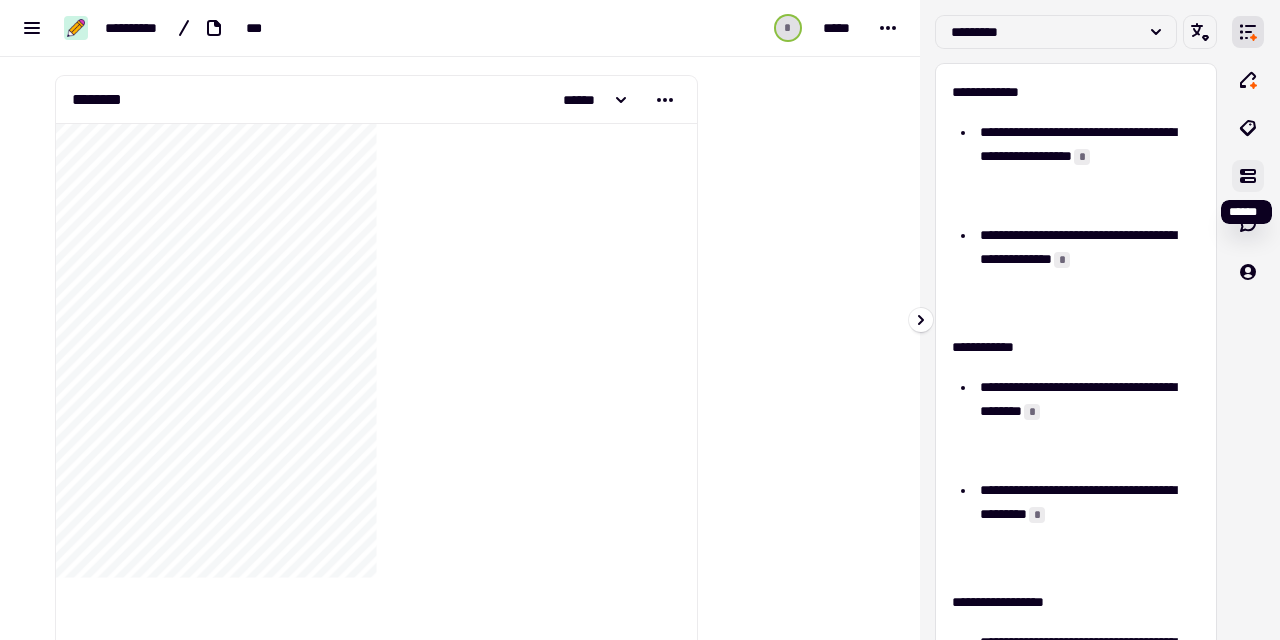 click 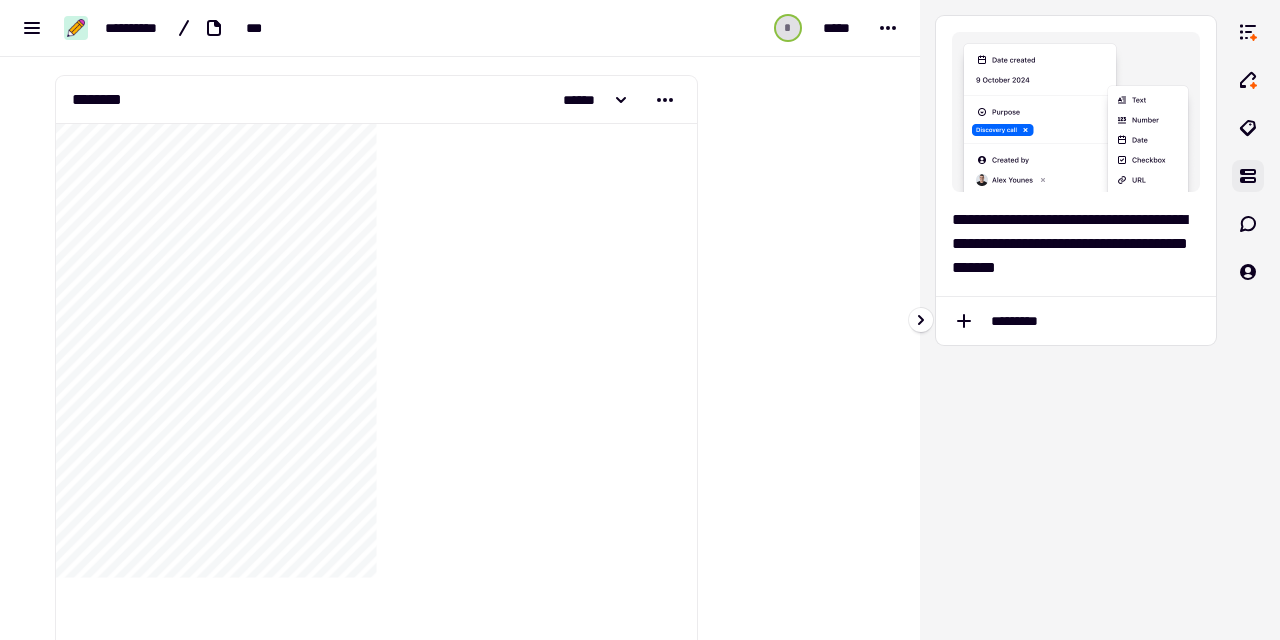 click 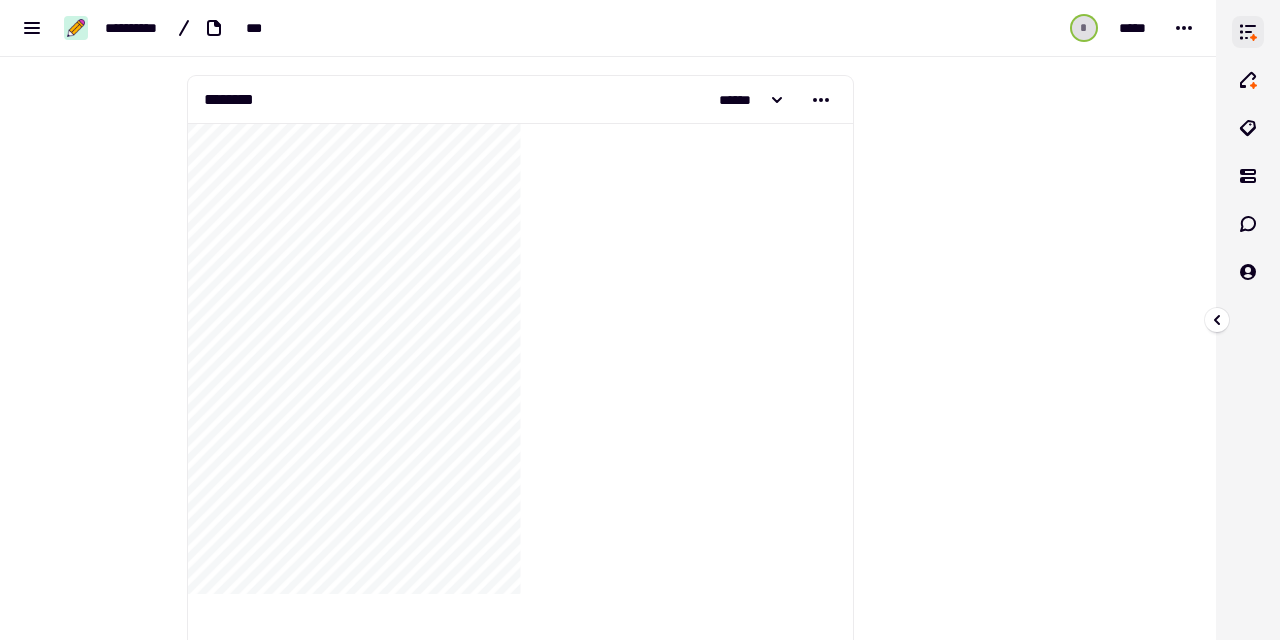 click 